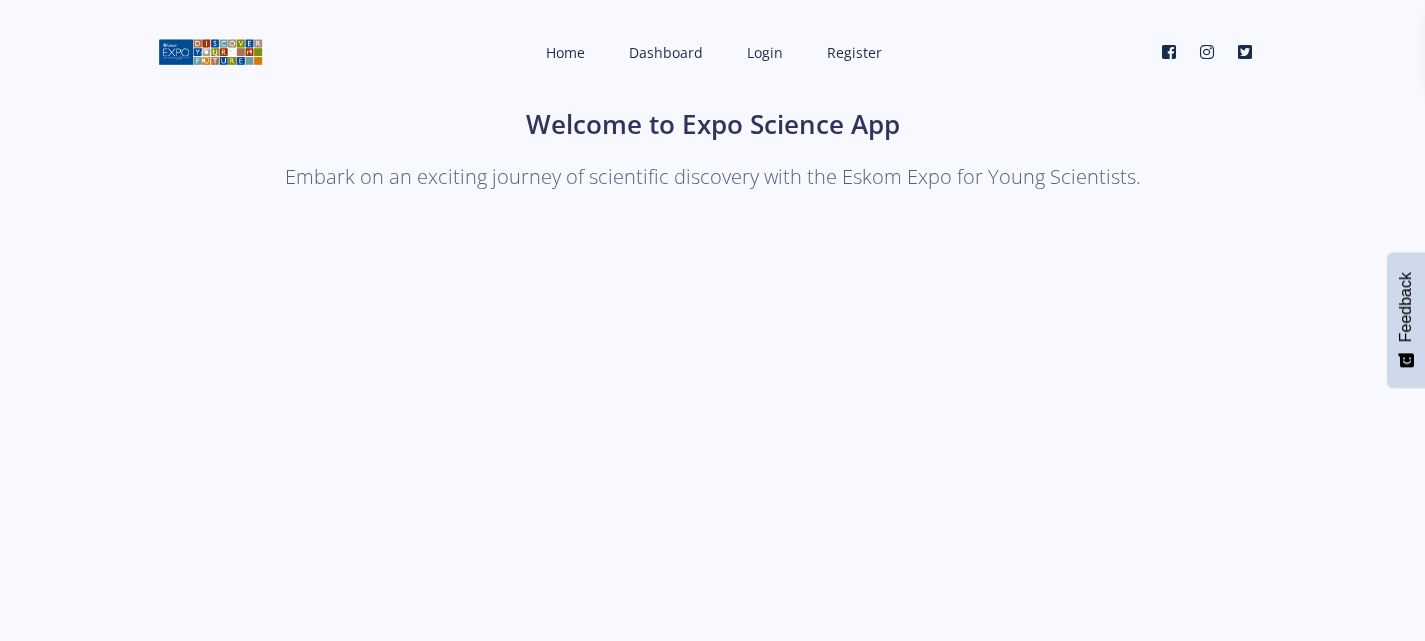 scroll, scrollTop: 0, scrollLeft: 0, axis: both 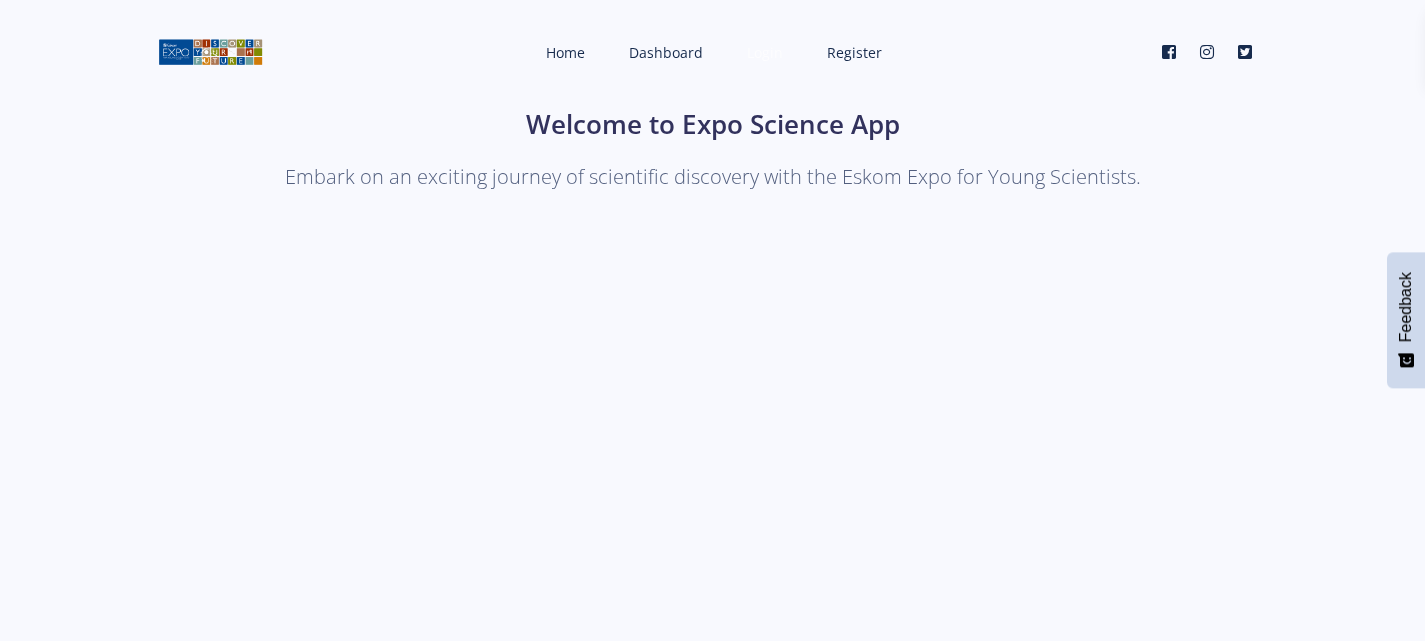 click on "Login" at bounding box center [765, 52] 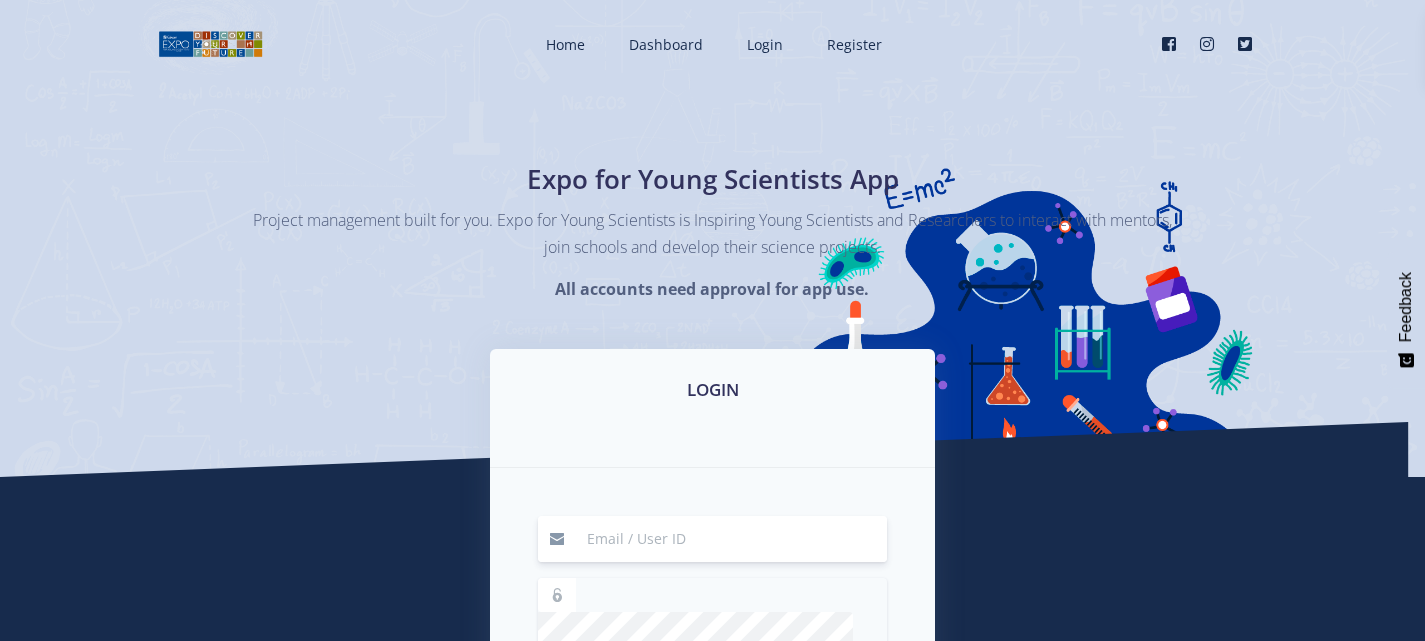 scroll, scrollTop: 0, scrollLeft: 0, axis: both 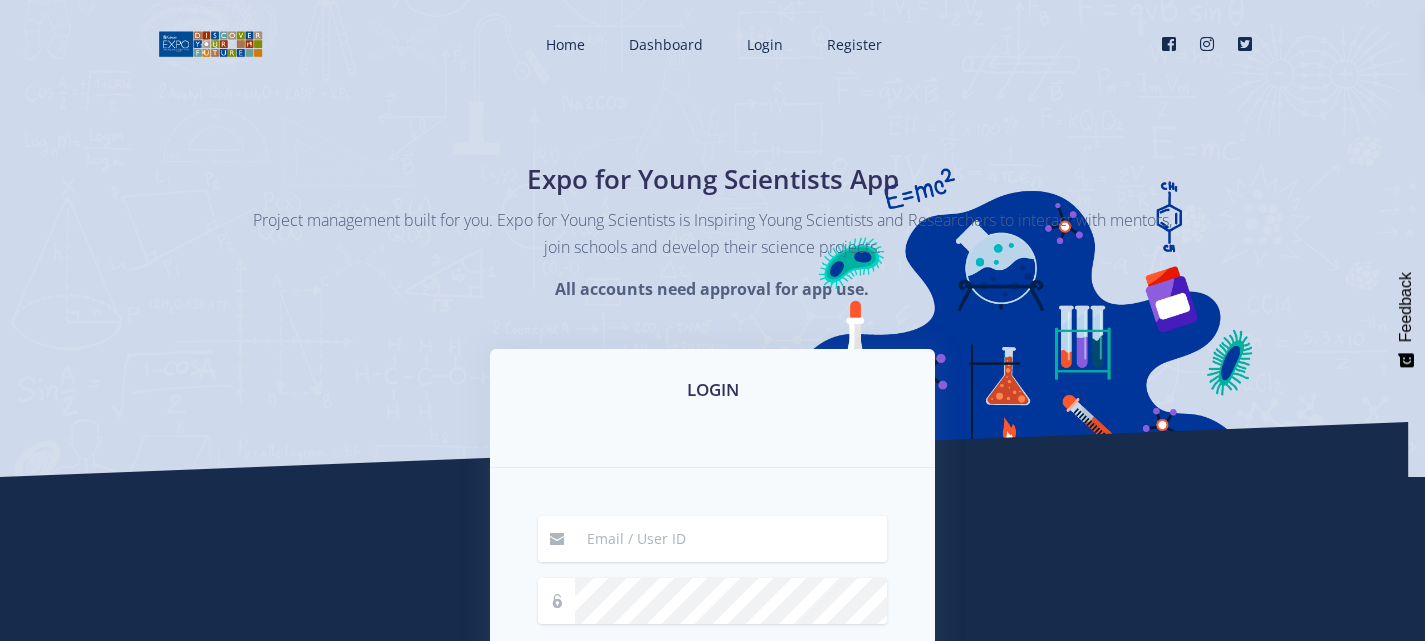 drag, startPoint x: 1421, startPoint y: 143, endPoint x: 1424, endPoint y: 200, distance: 57.07889 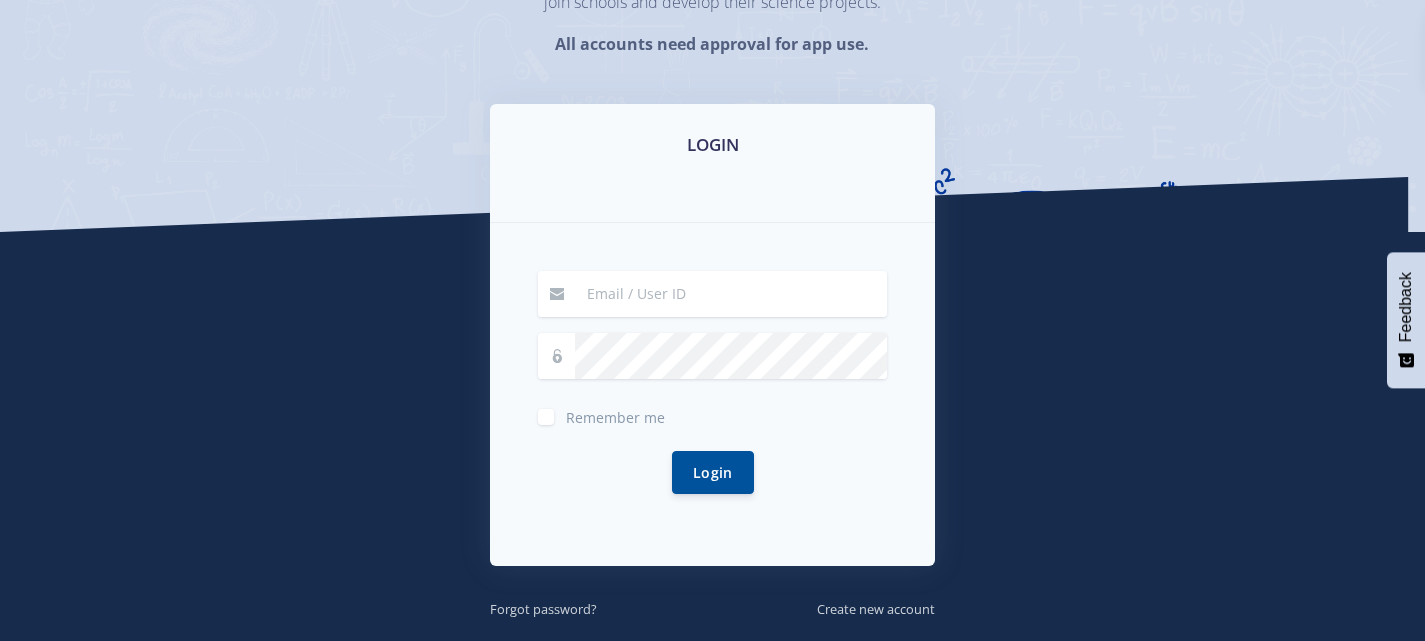 scroll, scrollTop: 275, scrollLeft: 0, axis: vertical 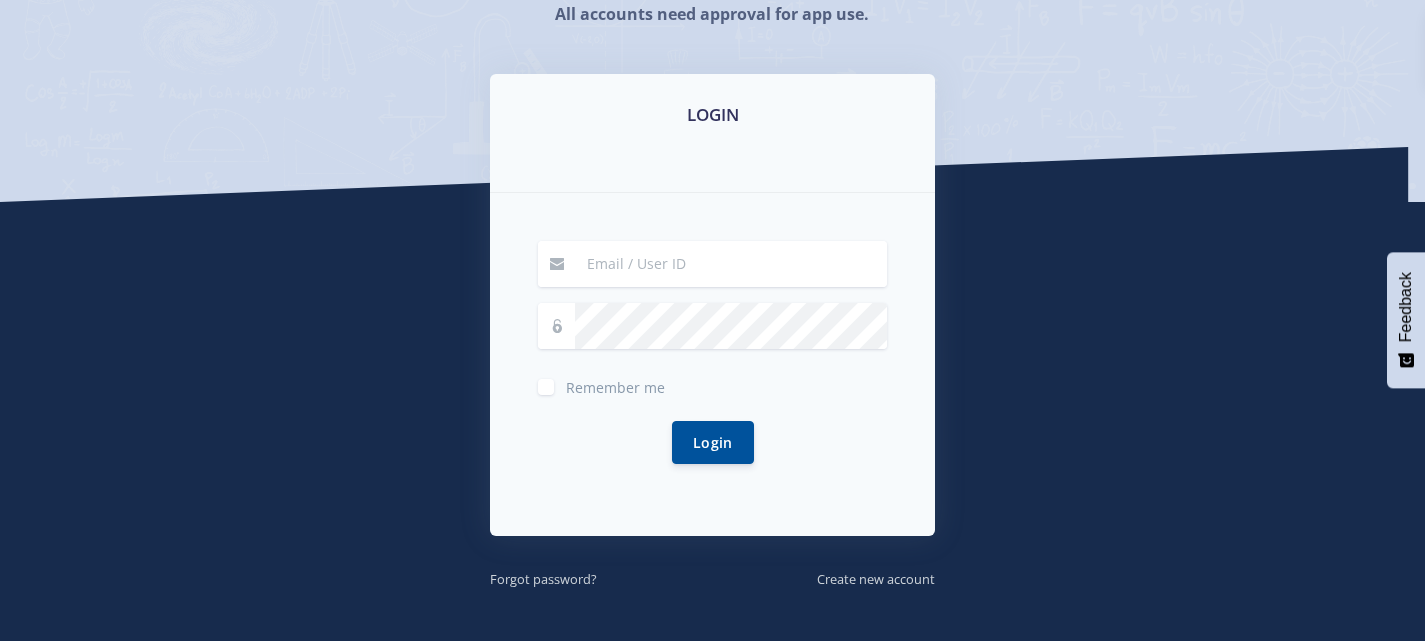 drag, startPoint x: 1439, startPoint y: 199, endPoint x: 1419, endPoint y: 360, distance: 162.23749 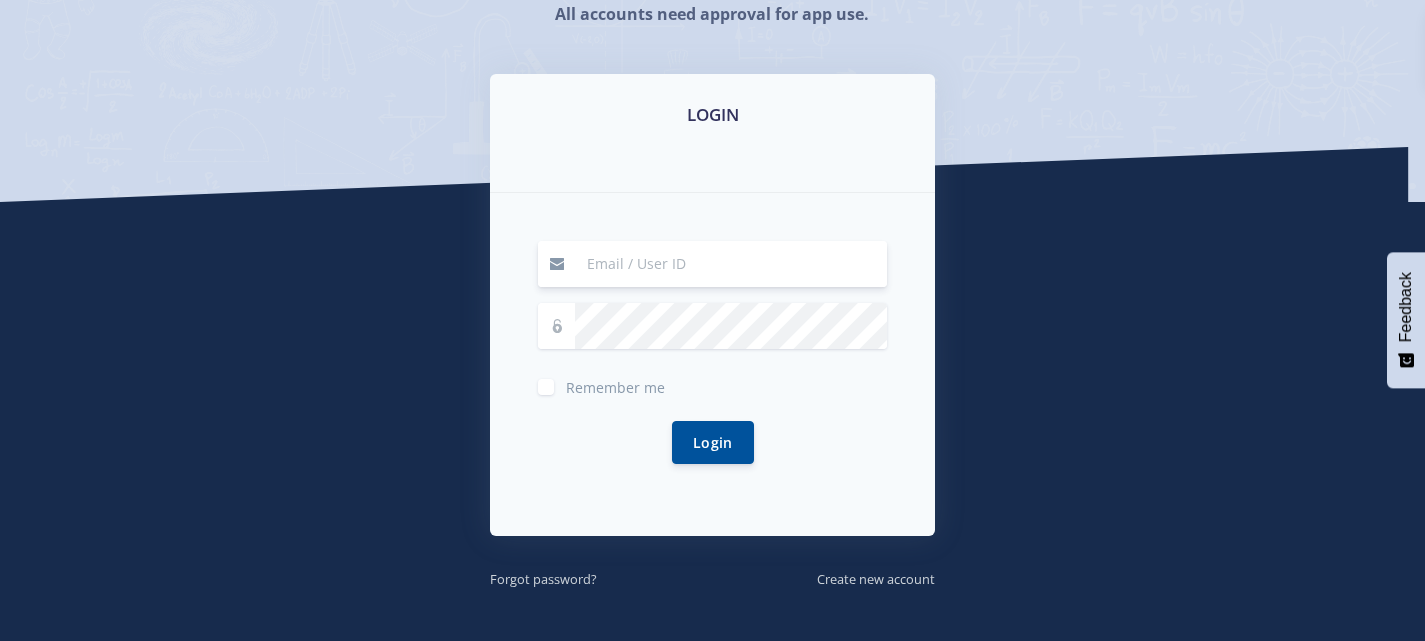type on "hassenmoe@gmail.com" 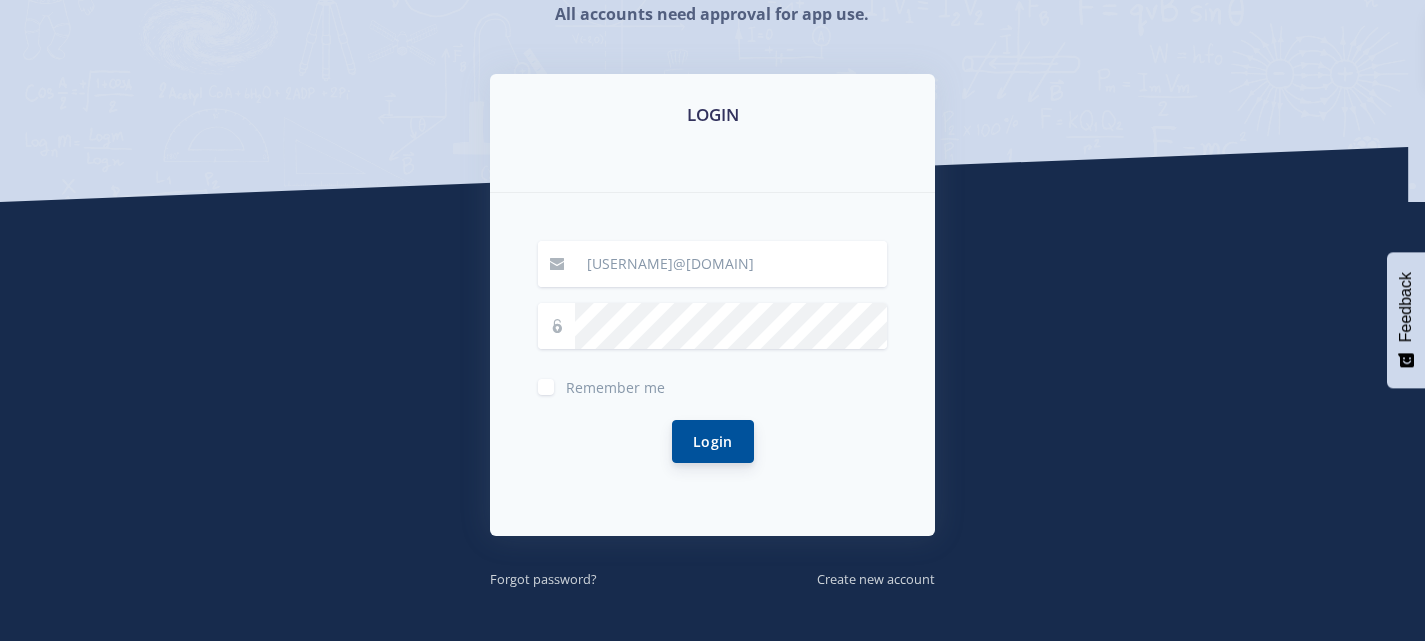 click on "Login" at bounding box center (713, 441) 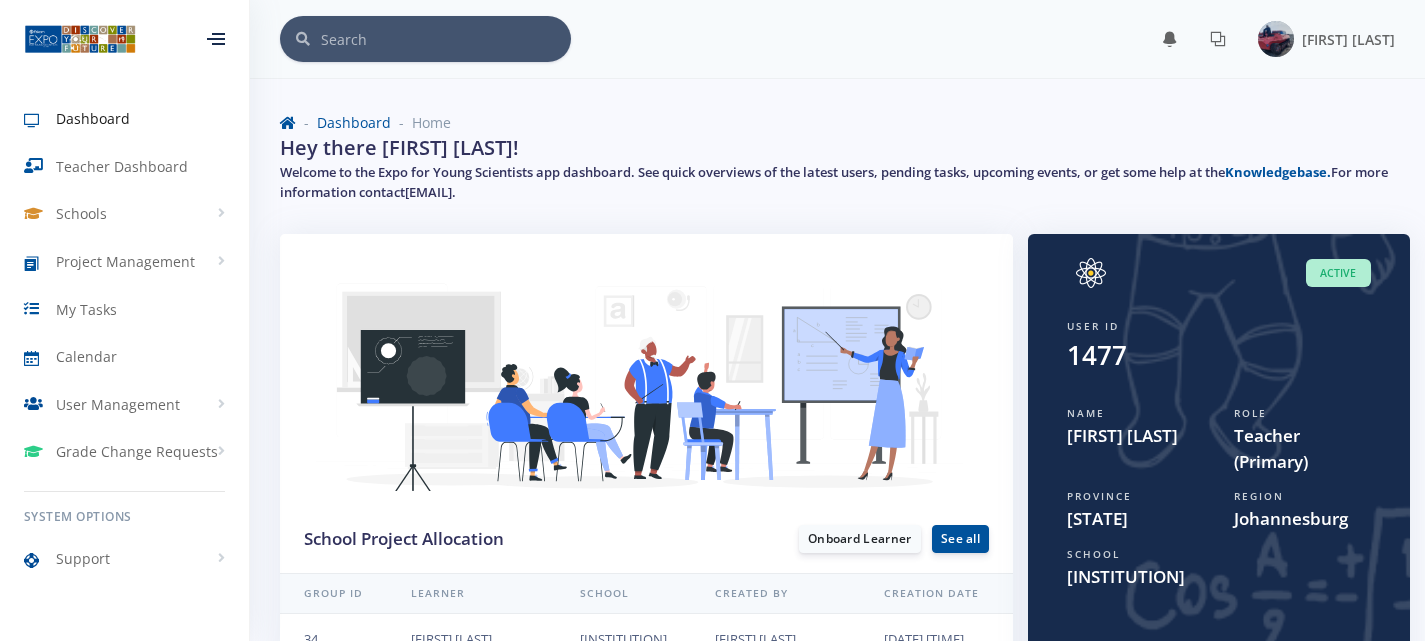 scroll, scrollTop: 0, scrollLeft: 0, axis: both 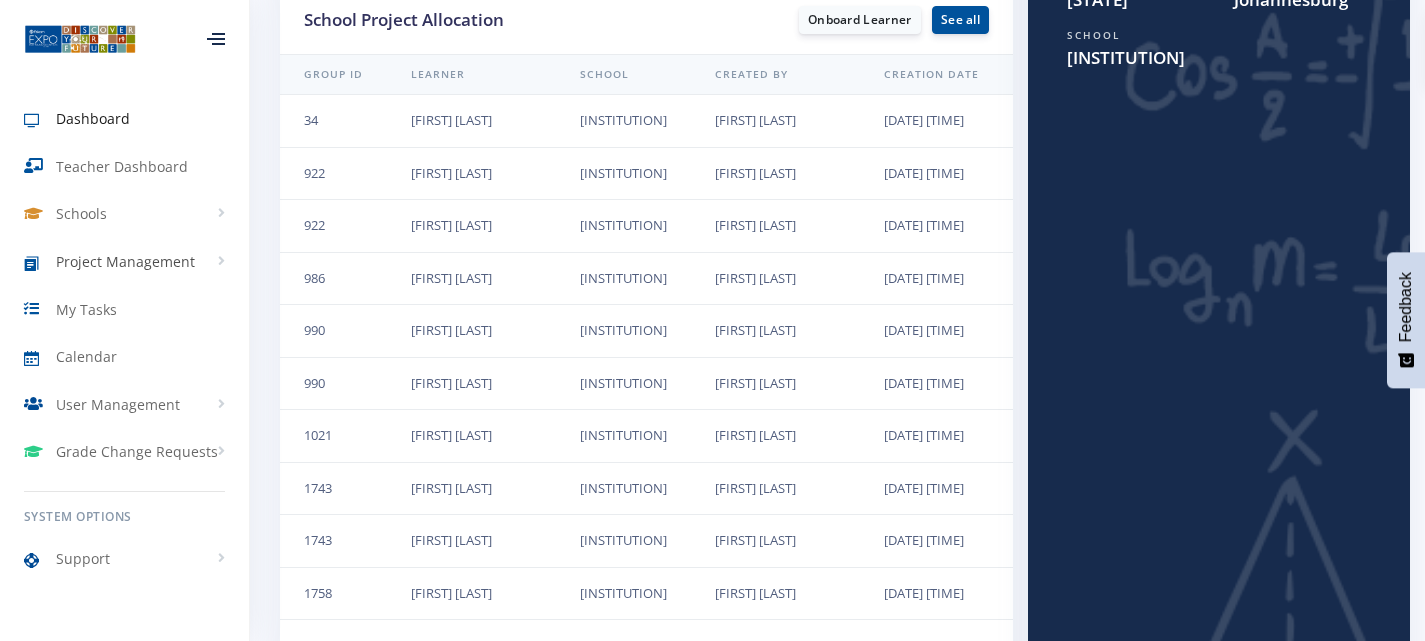 click on "Project Management" at bounding box center (124, 262) 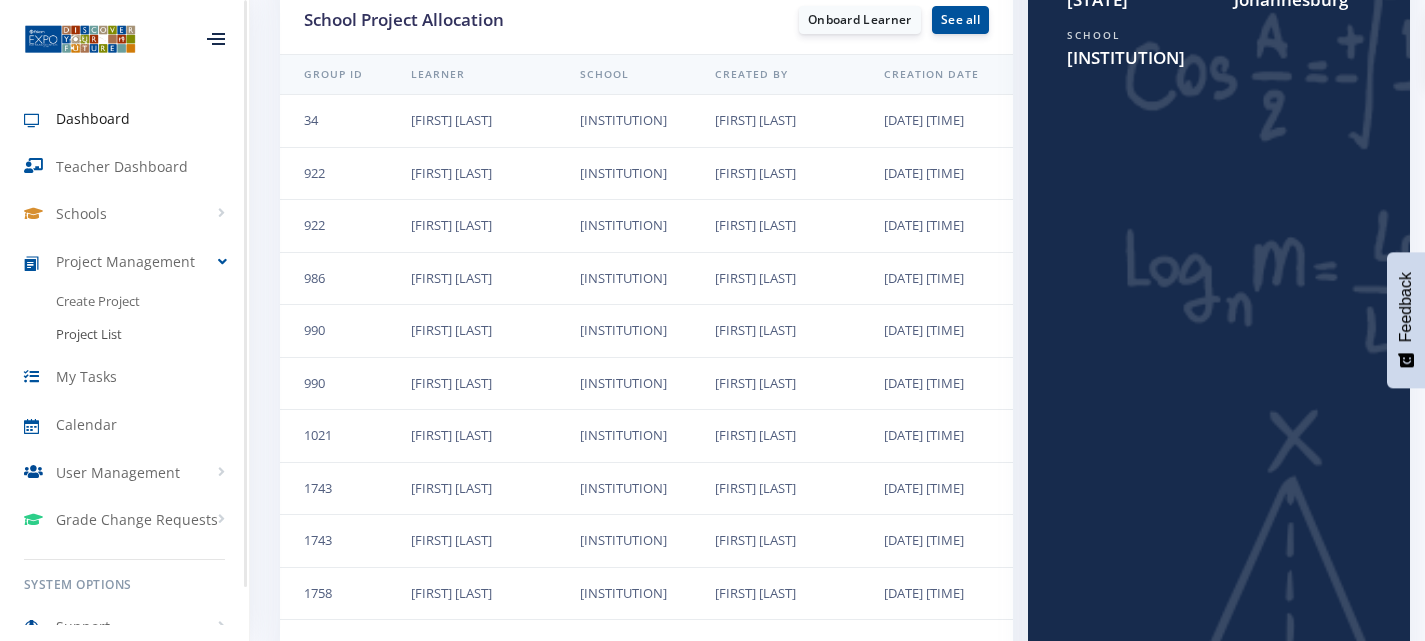 click on "Project List" at bounding box center [89, 335] 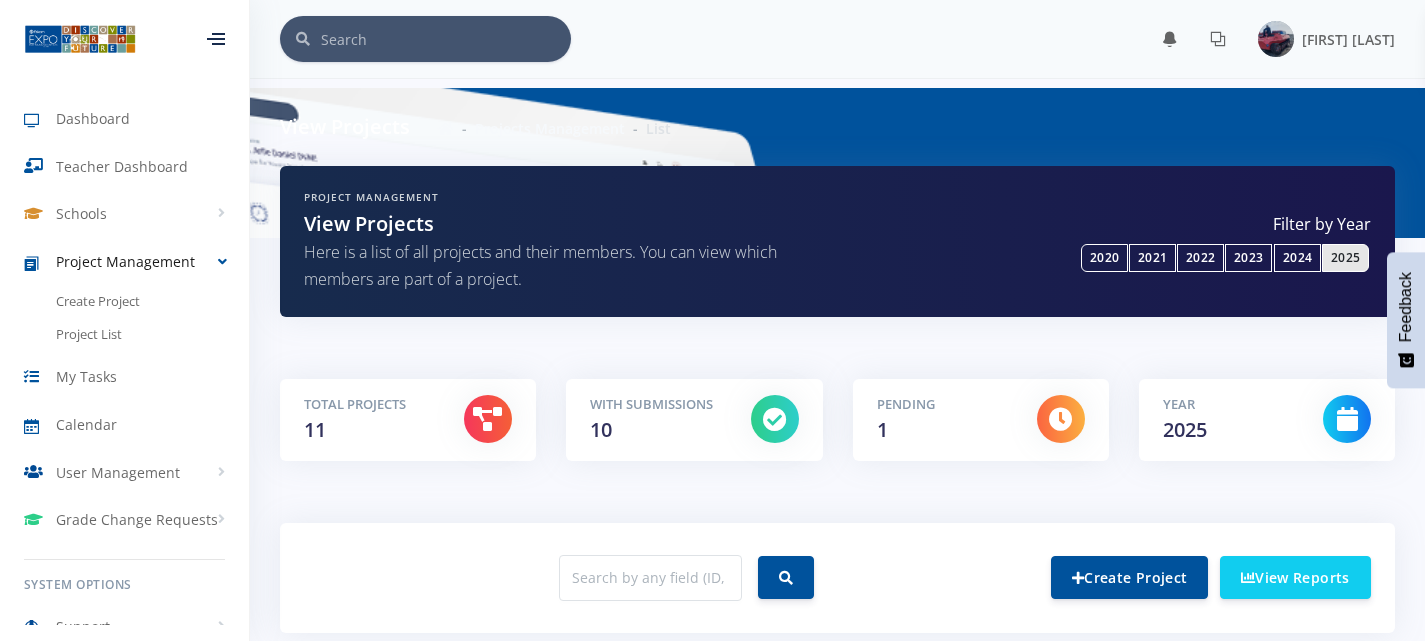 scroll, scrollTop: 0, scrollLeft: 0, axis: both 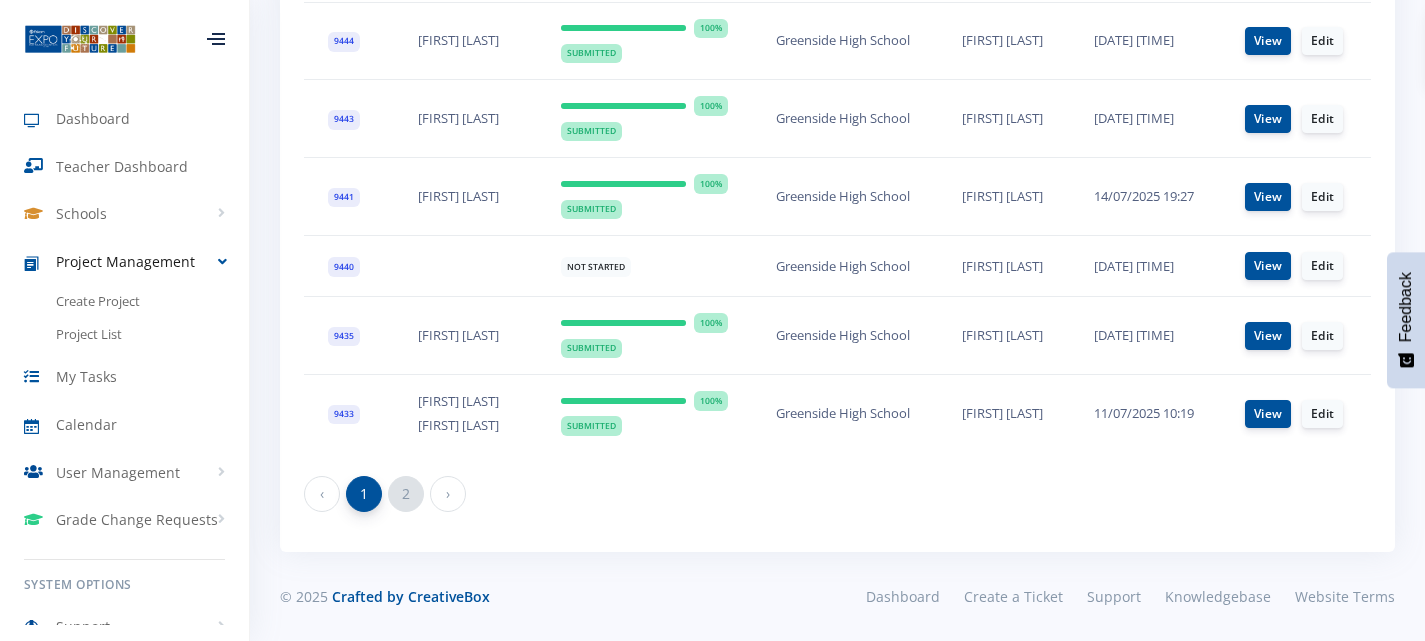 click on "2" at bounding box center (406, 494) 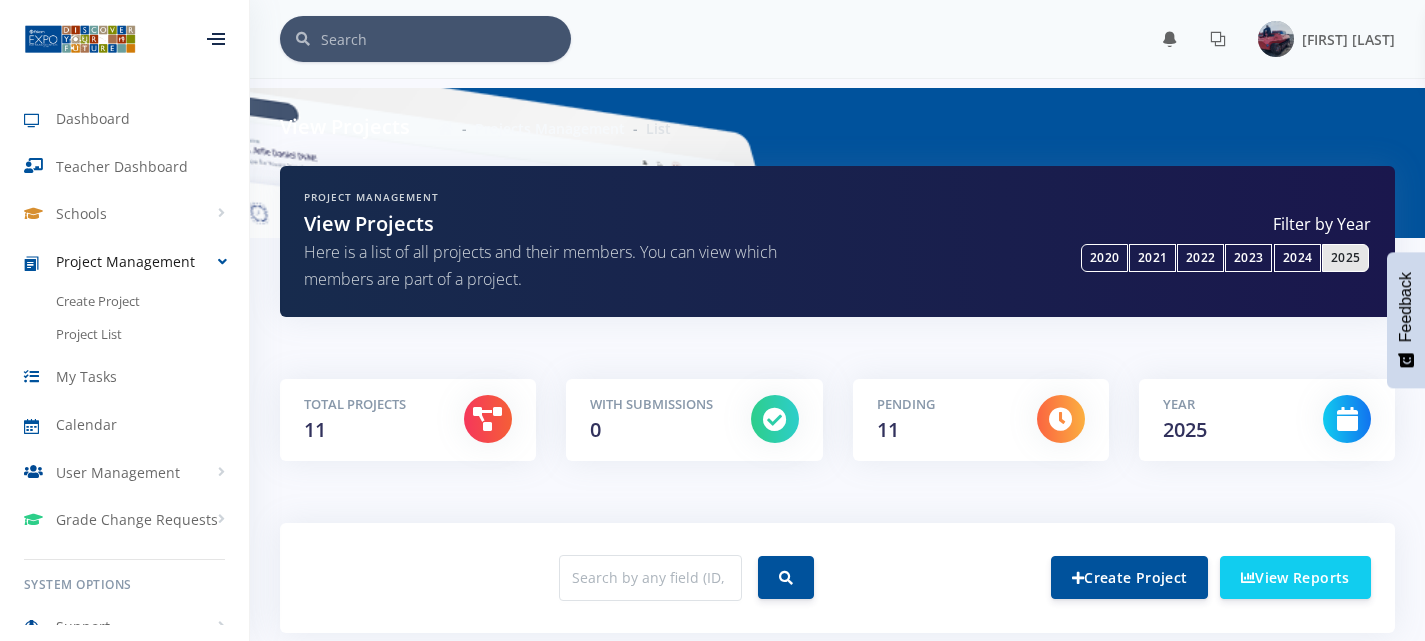 scroll, scrollTop: 0, scrollLeft: 0, axis: both 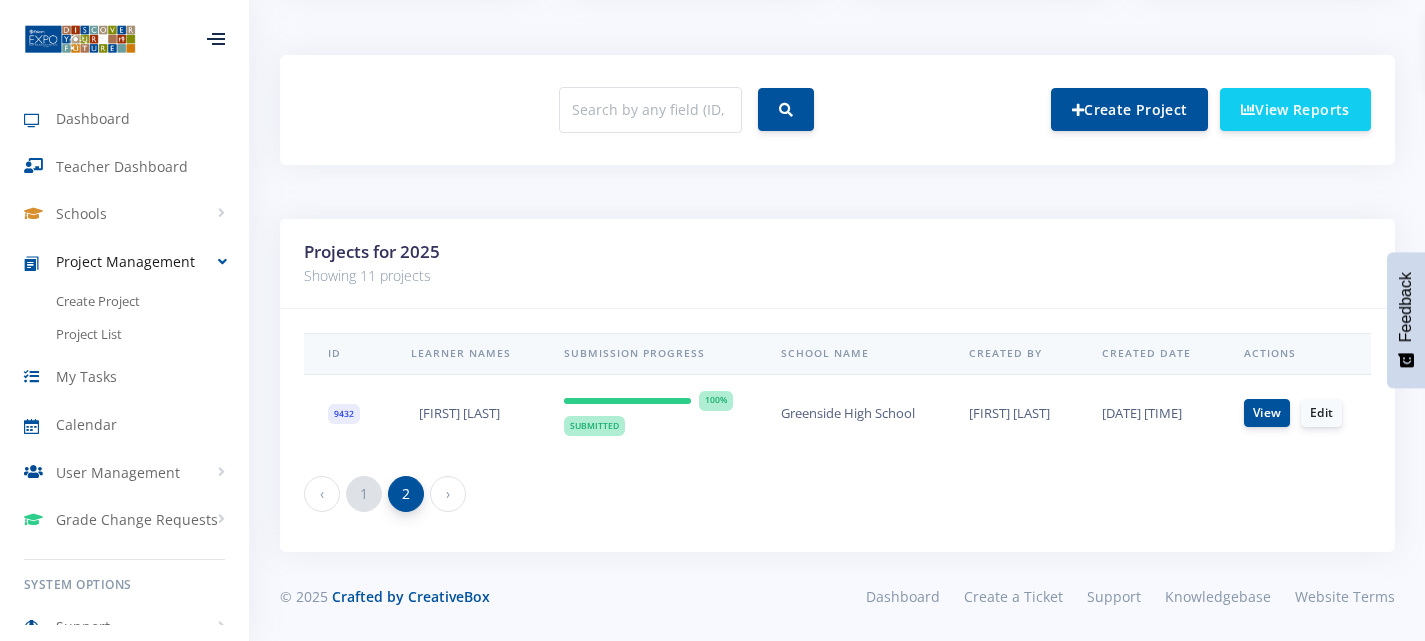 click on "1" at bounding box center (364, 494) 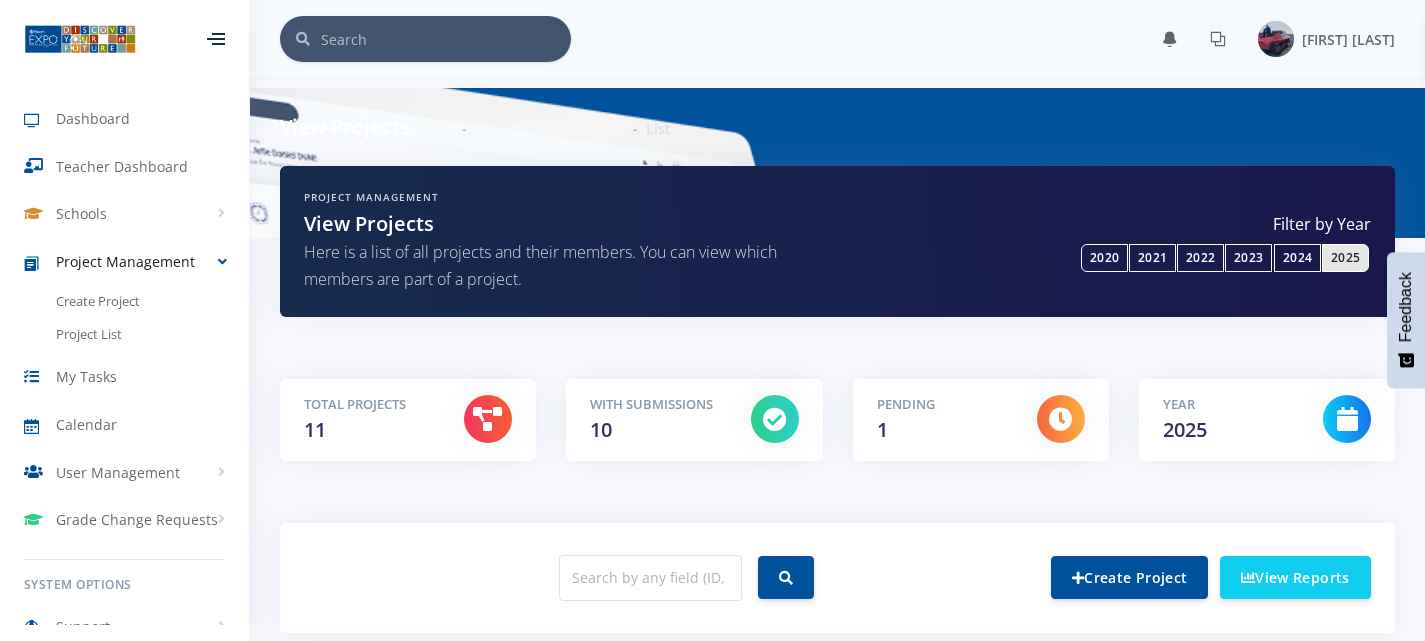 scroll, scrollTop: 0, scrollLeft: 0, axis: both 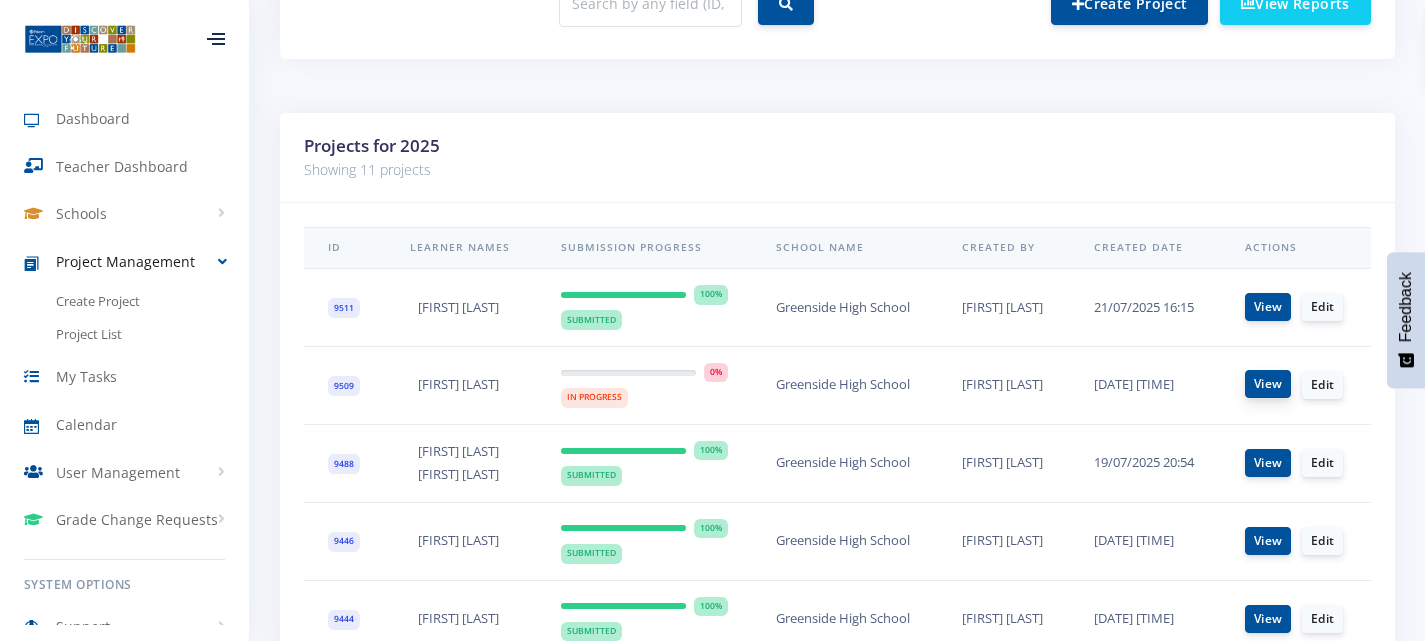 click on "View" at bounding box center [1268, 384] 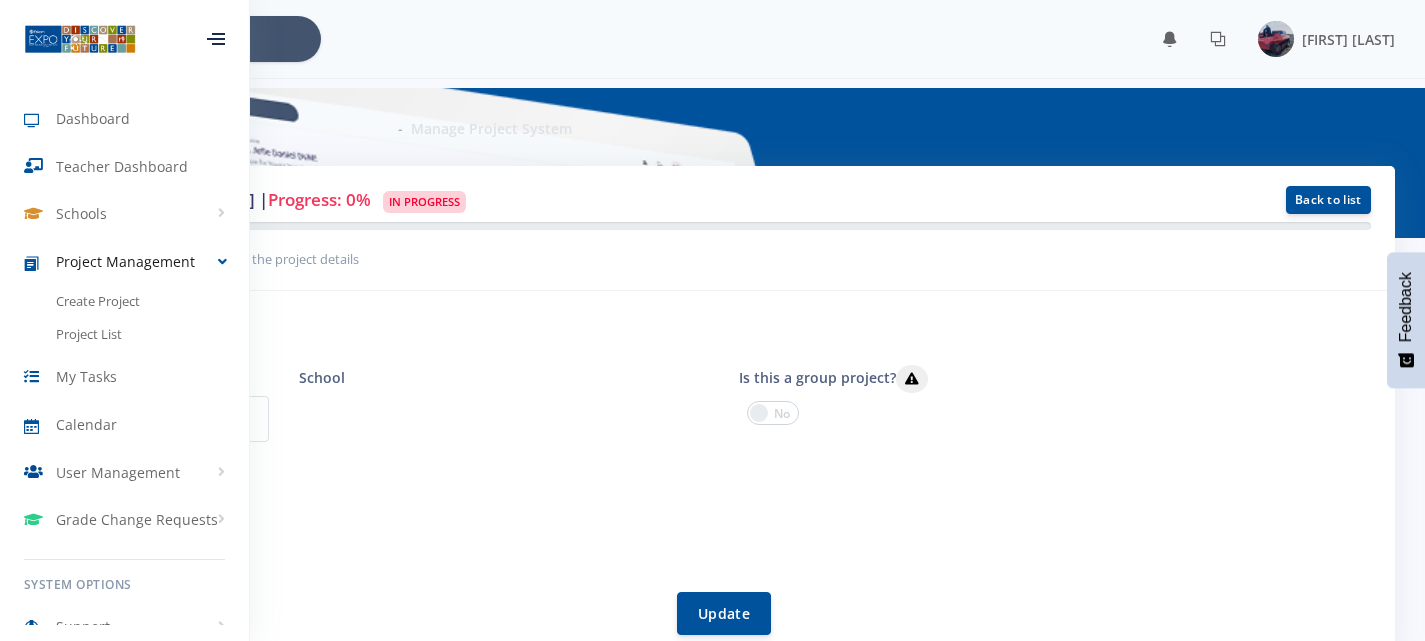 scroll, scrollTop: 0, scrollLeft: 0, axis: both 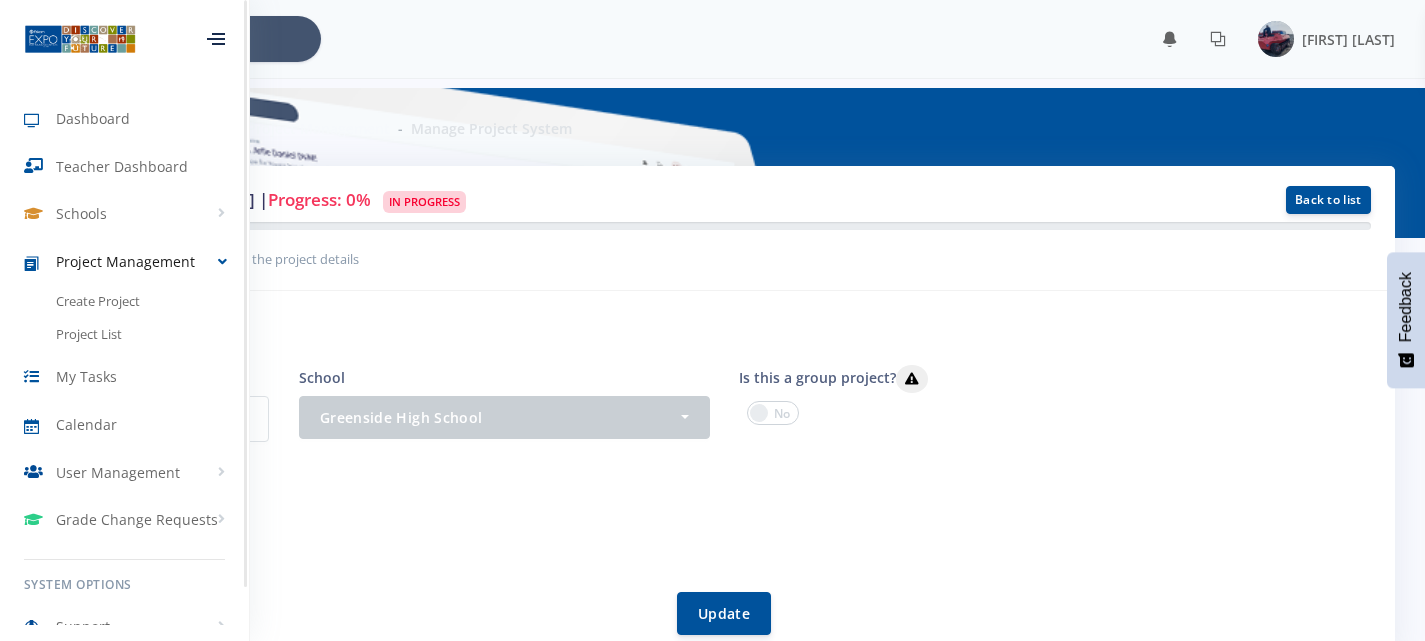 click at bounding box center (216, 39) 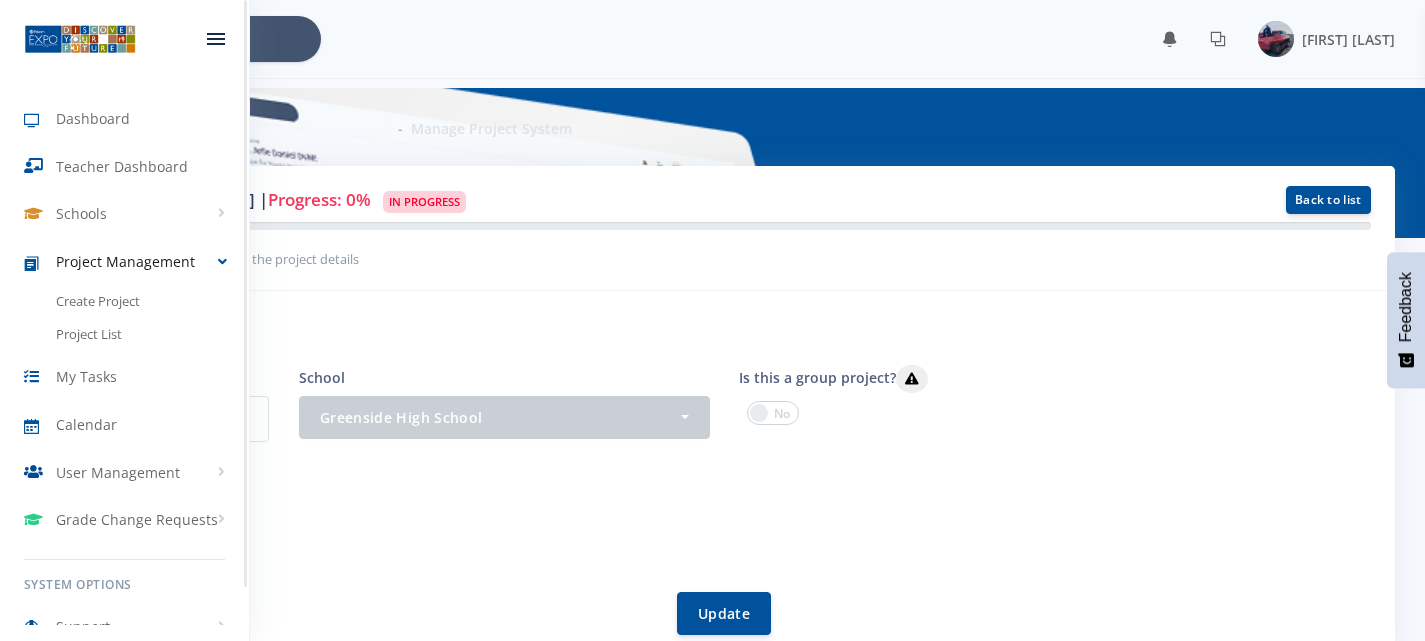 click at bounding box center (216, 39) 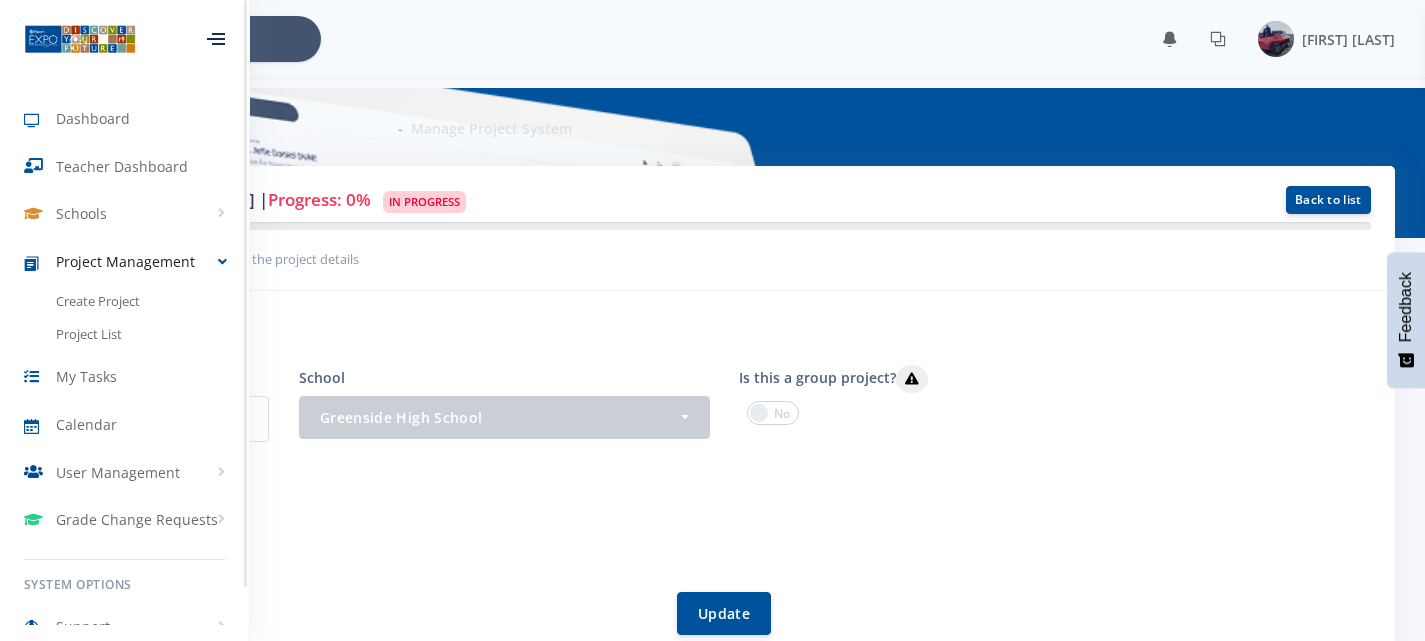 click at bounding box center [216, 39] 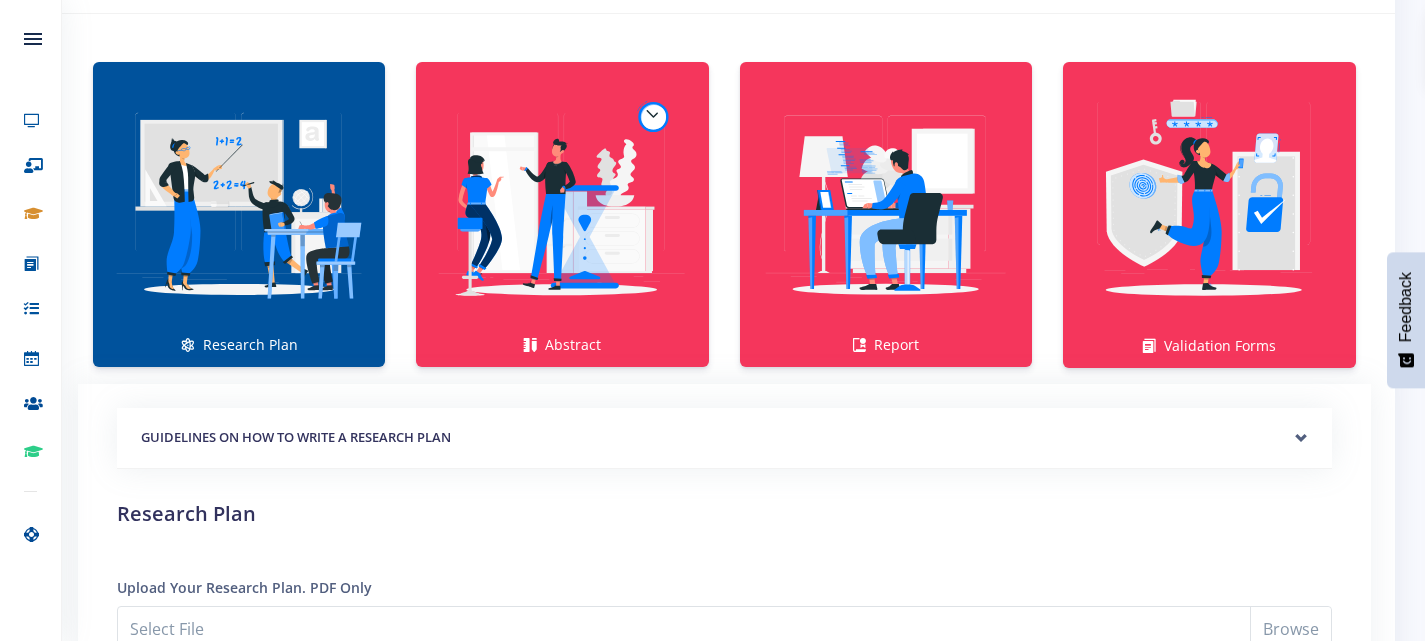 scroll, scrollTop: 1180, scrollLeft: 0, axis: vertical 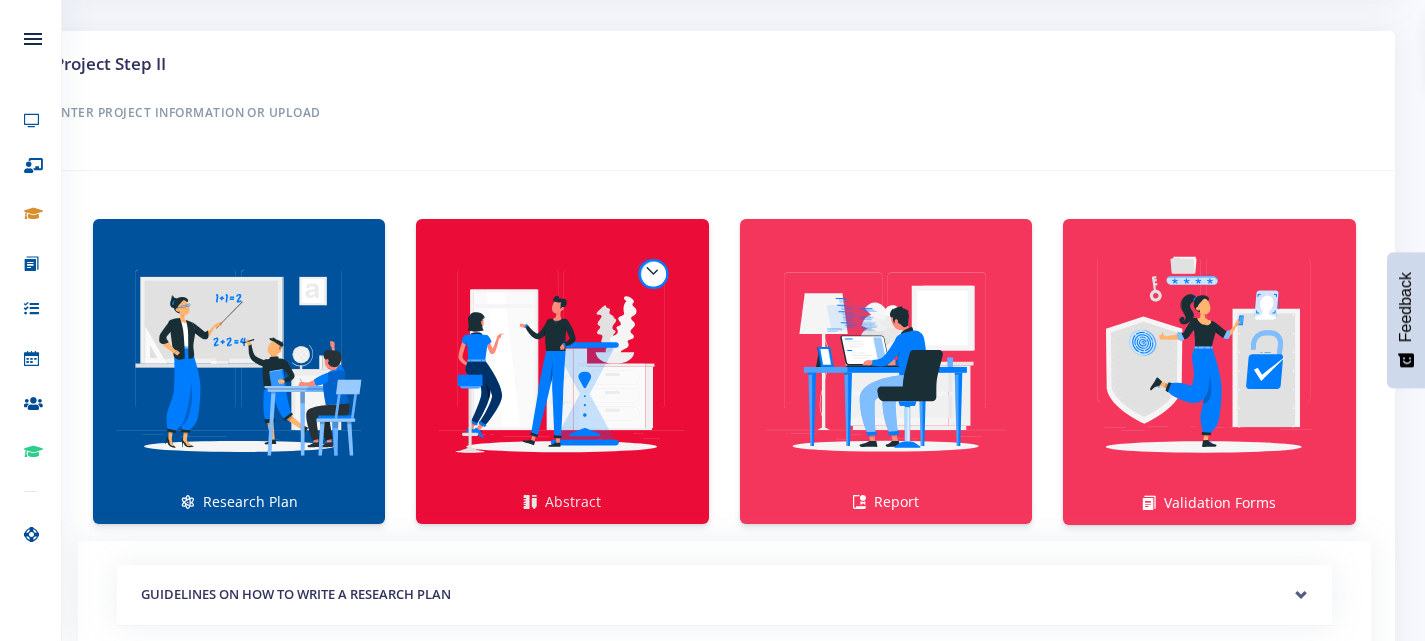 click at bounding box center (562, 361) 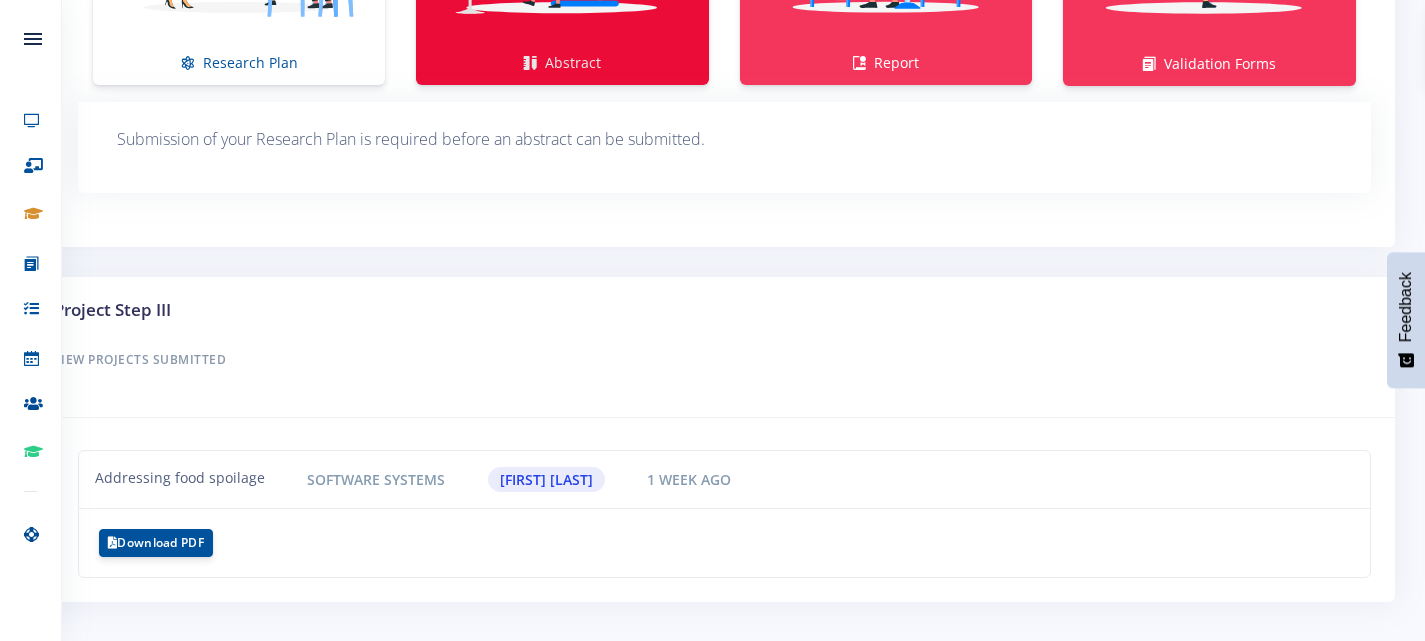 scroll, scrollTop: 1617, scrollLeft: 0, axis: vertical 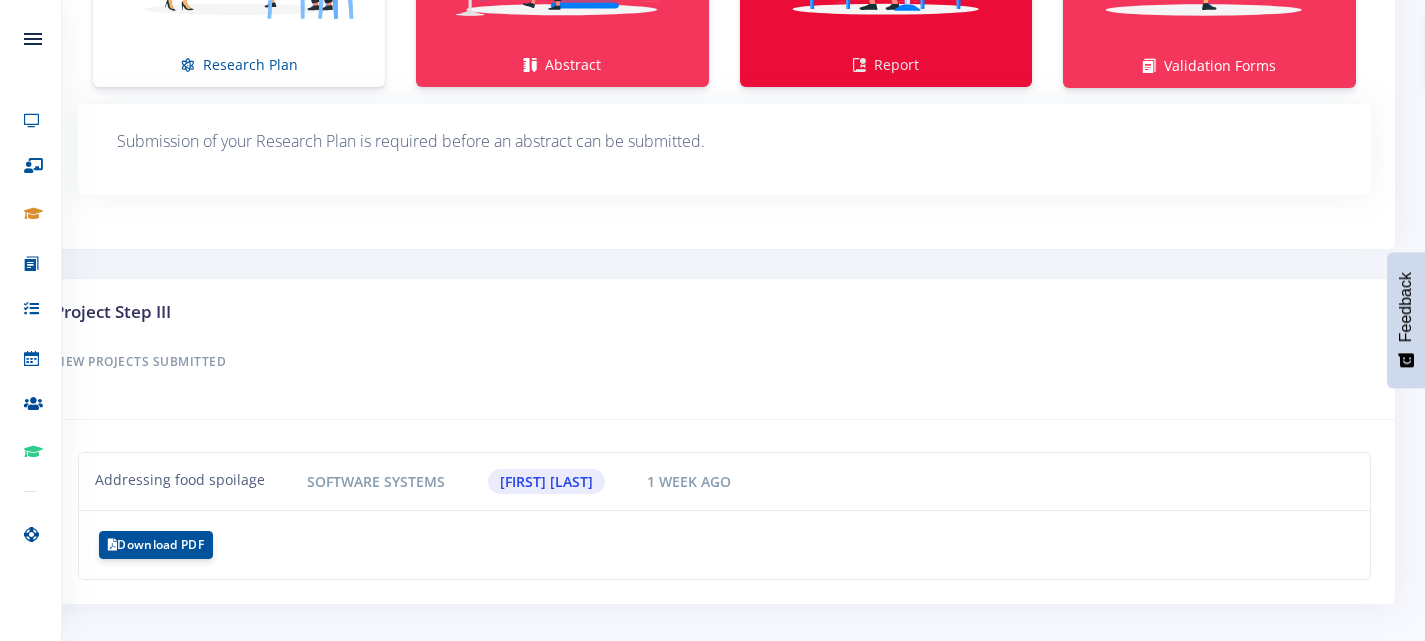 click on "Report" at bounding box center [886, -66] 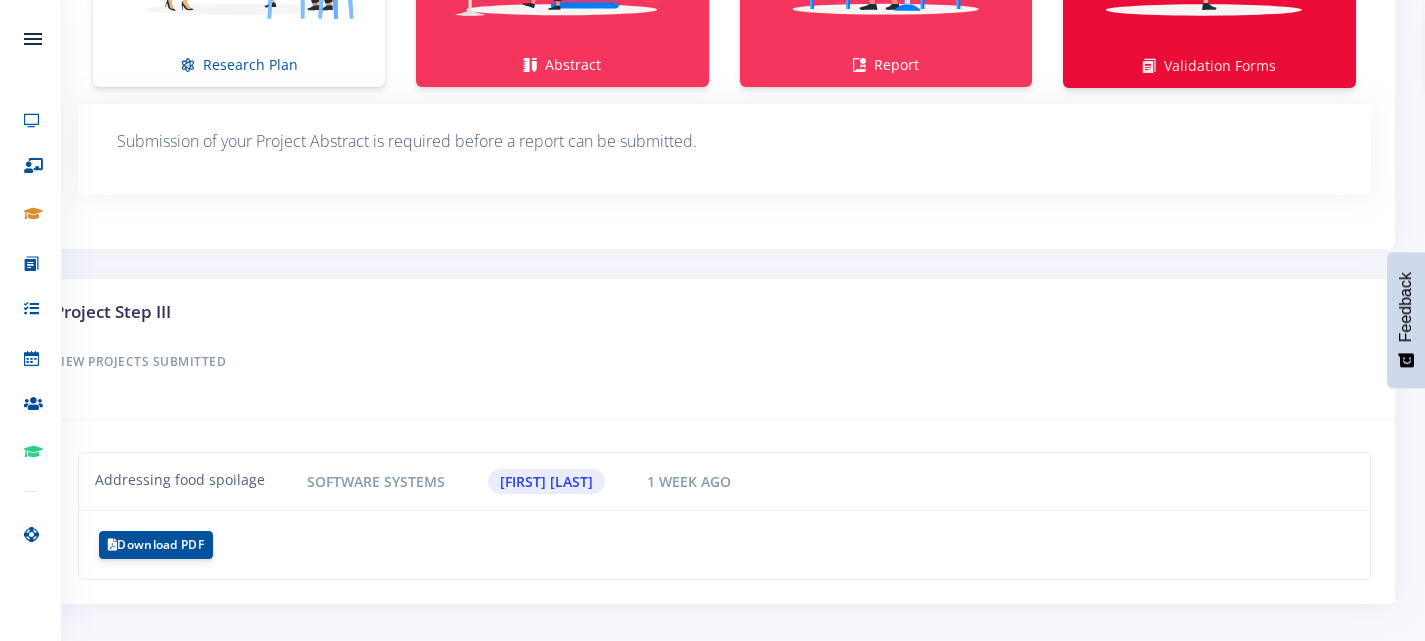 click at bounding box center (1209, -76) 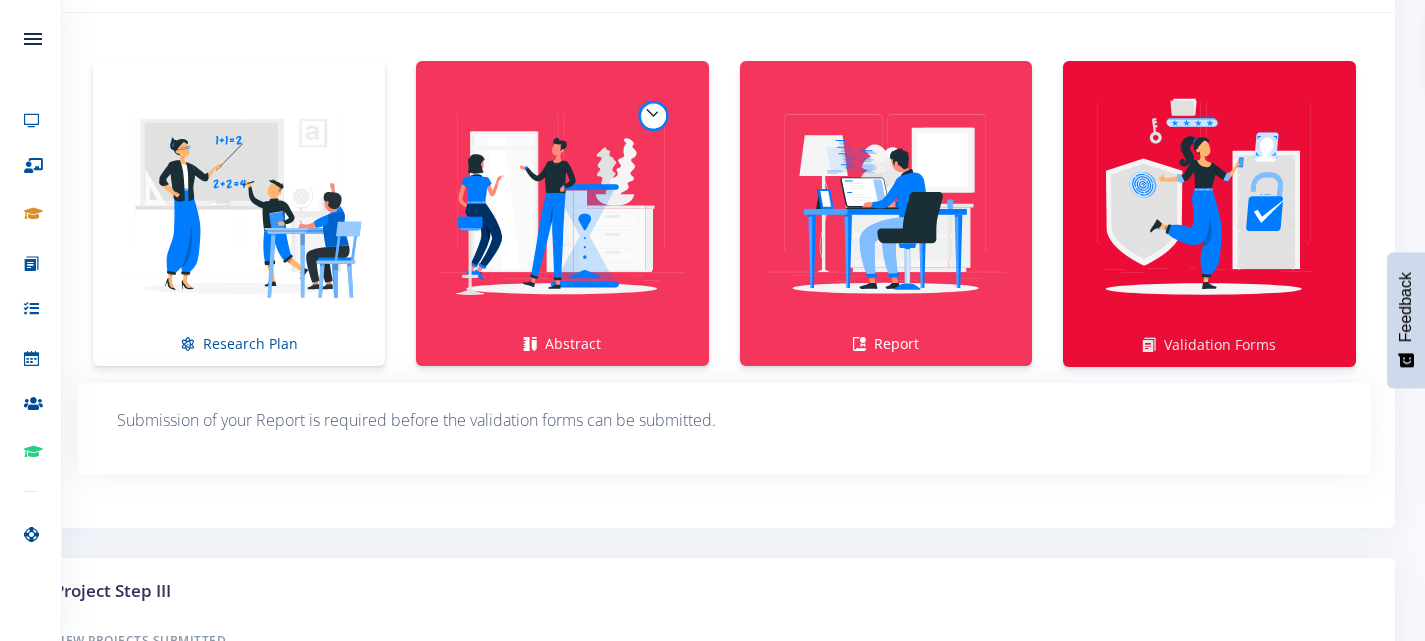scroll, scrollTop: 1241, scrollLeft: 0, axis: vertical 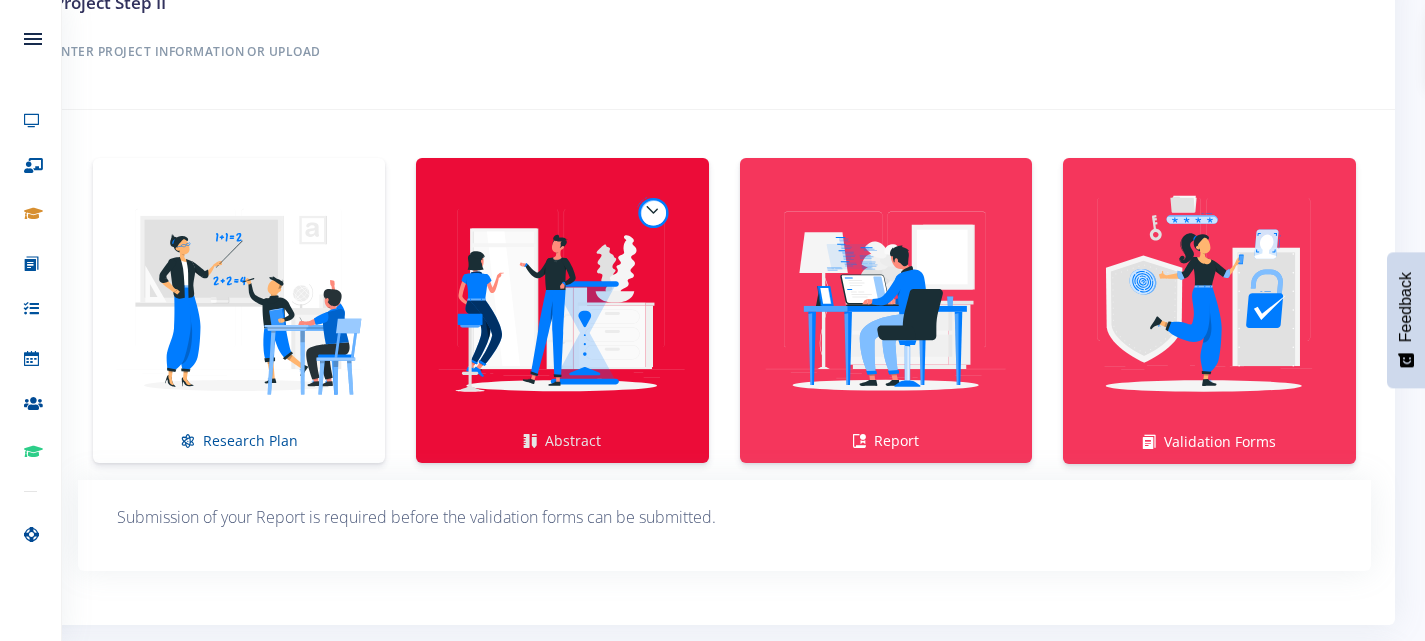 click at bounding box center (562, 300) 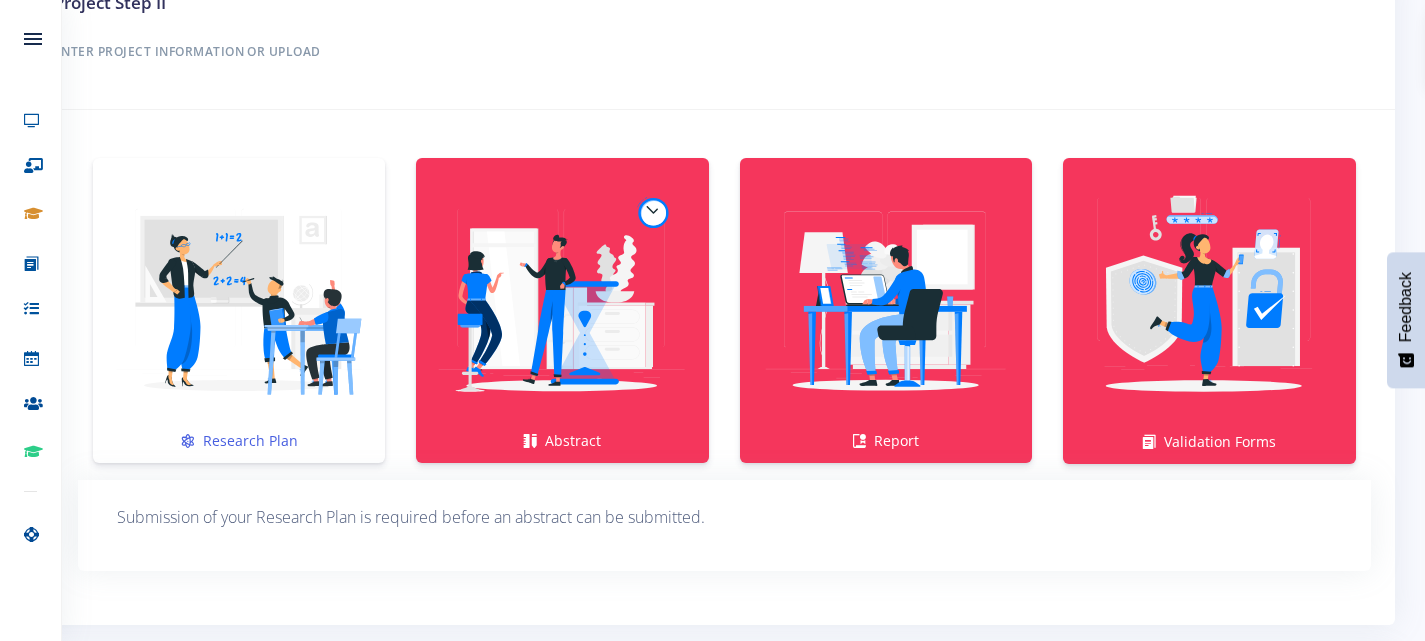 click at bounding box center [239, 300] 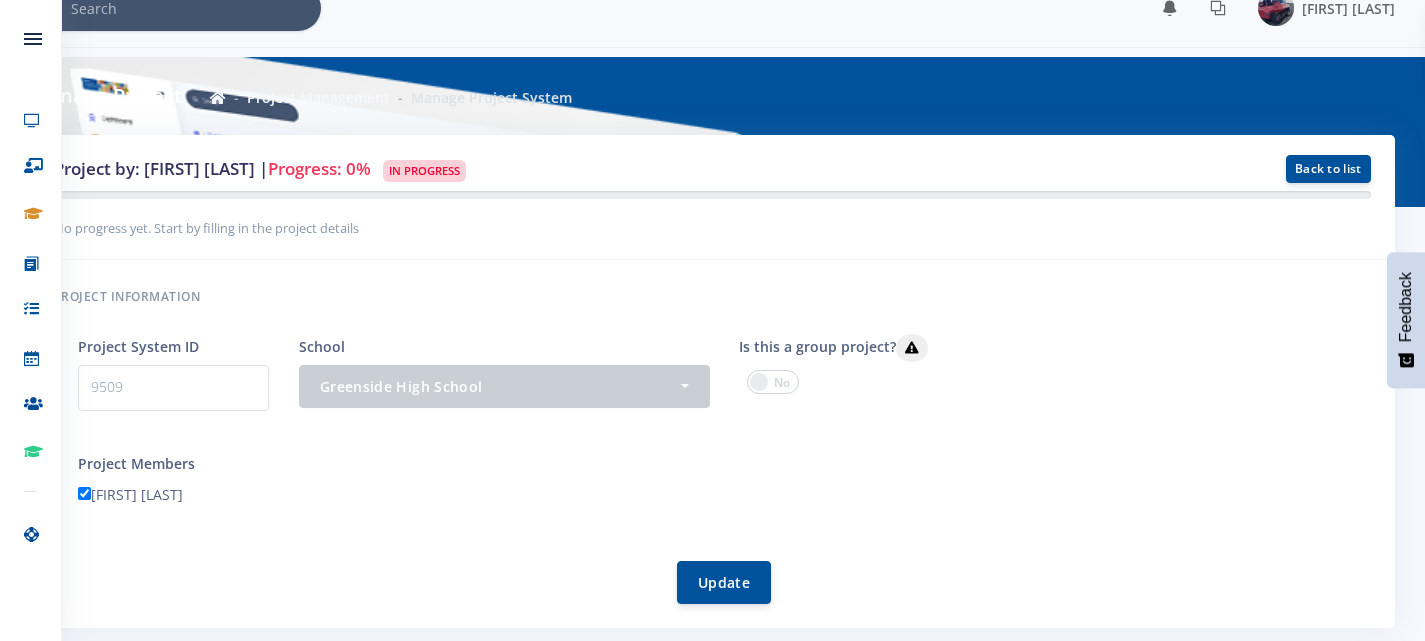 scroll, scrollTop: 0, scrollLeft: 0, axis: both 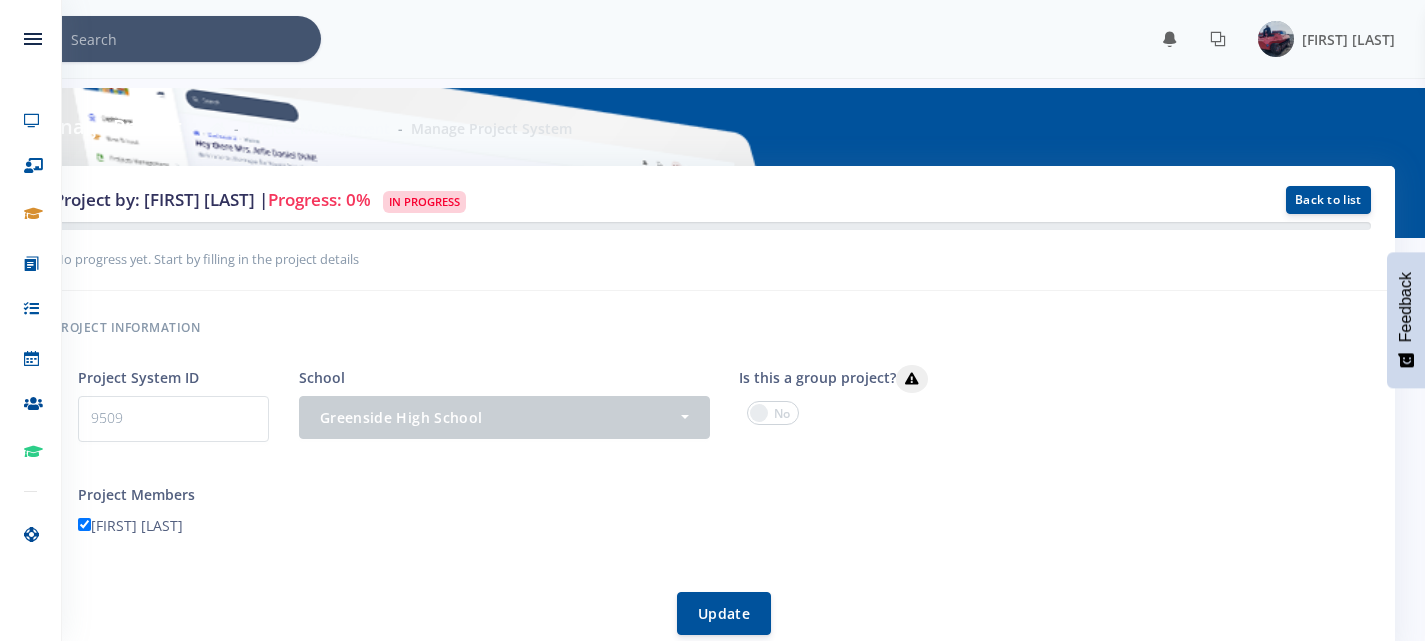 click on "Manage Project
Project Management
Manage Project System" at bounding box center [712, 127] 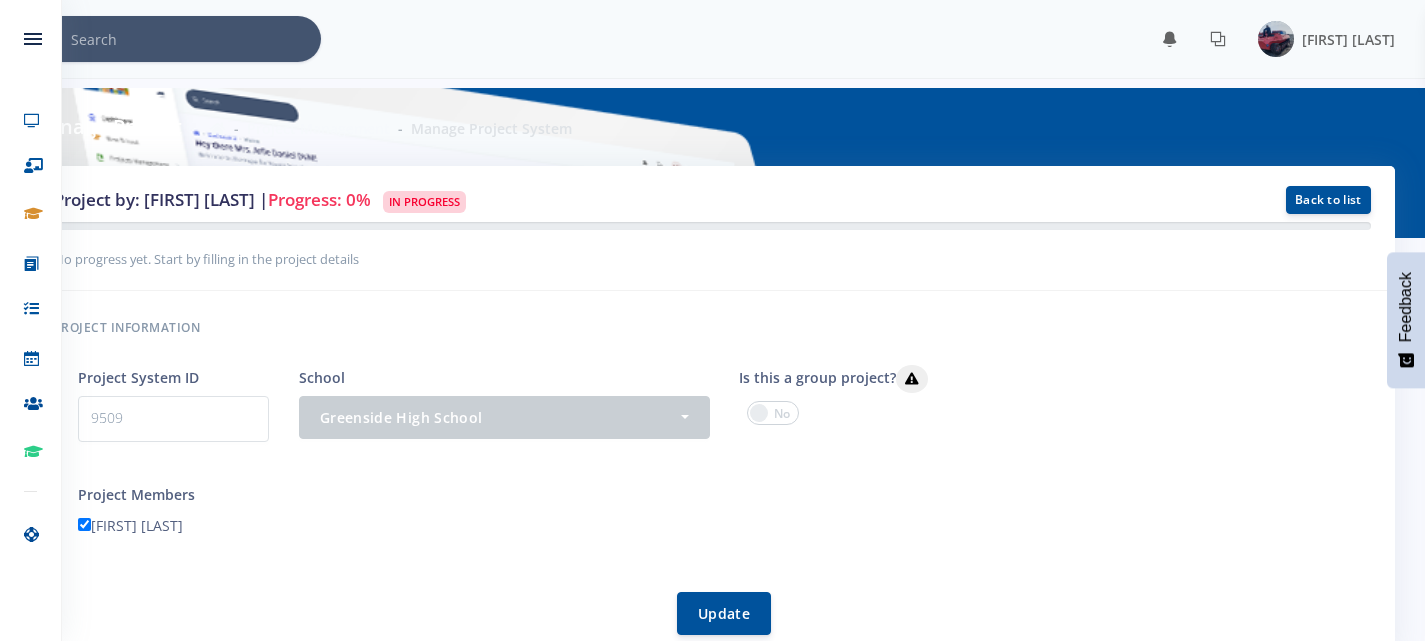 click on "Manage Project
Project Management
Manage Project System" at bounding box center [712, 127] 